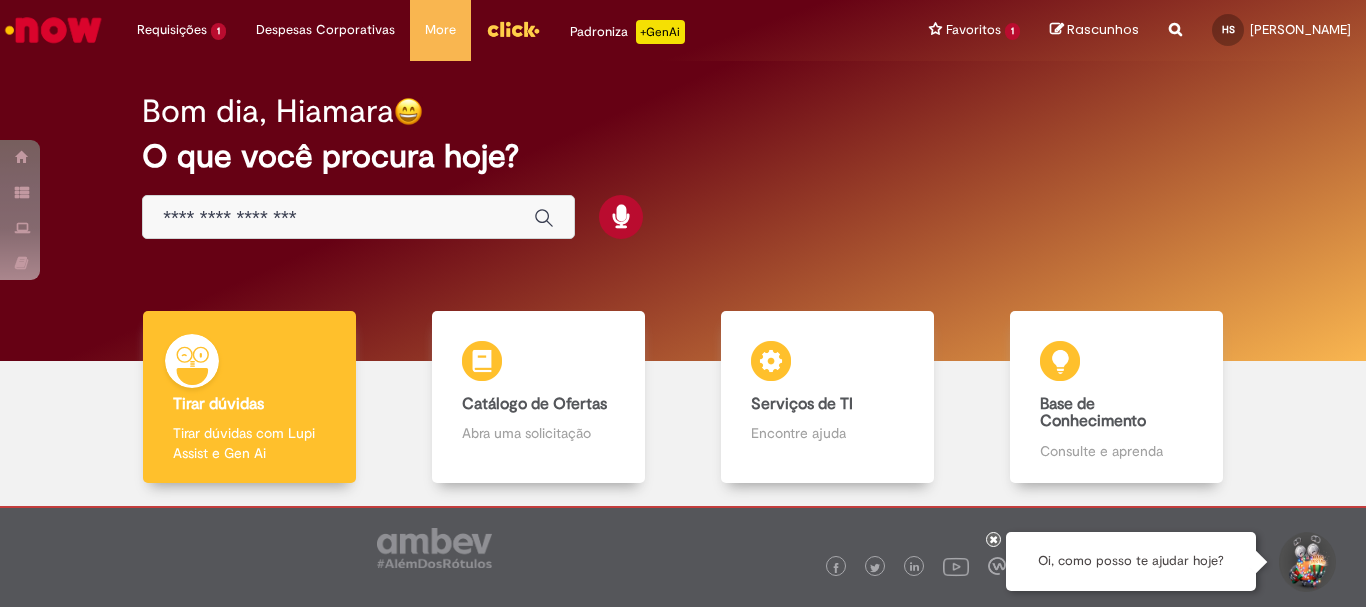 scroll, scrollTop: 0, scrollLeft: 0, axis: both 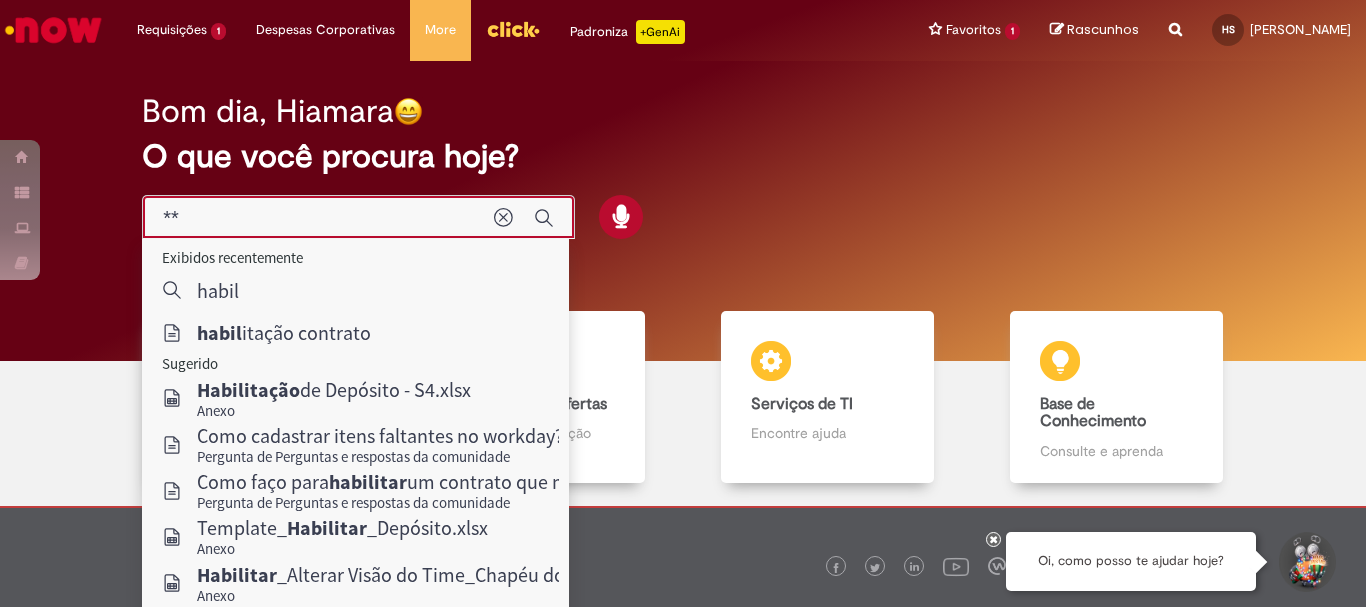 type on "*" 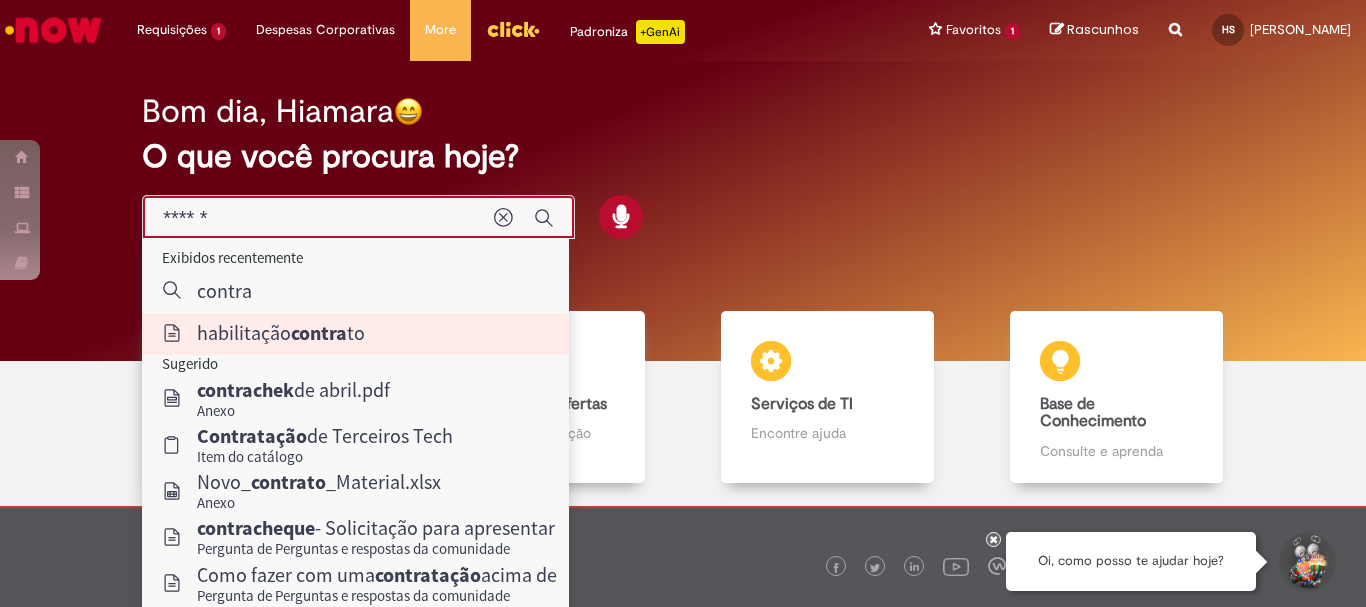type on "**********" 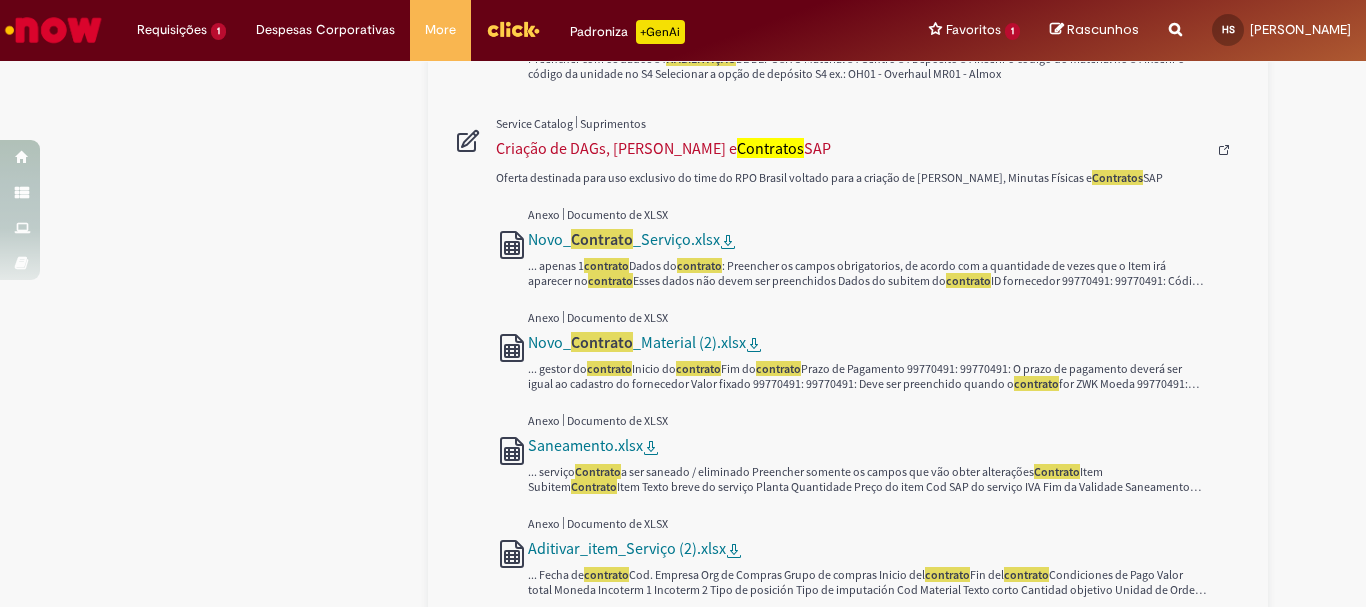 scroll, scrollTop: 1100, scrollLeft: 0, axis: vertical 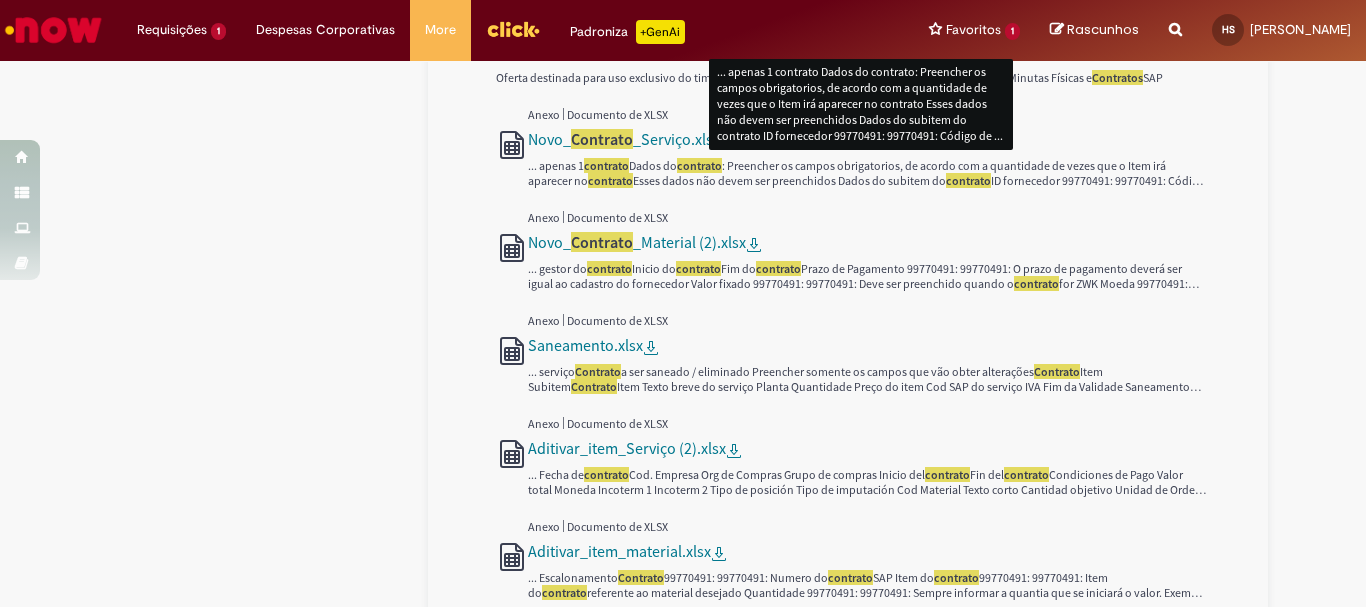 click on "Novo_ Contrato _Serviço.xlsx ... apenas 1  contrato  Dados do  contrato : Preencher os campos obrigatorios, de acordo com a quantidade de vezes que o Item irá aparecer no  contrato  Esses dados não devem ser preenchidos Dados do subitem do  contrato  ID fornecedor 99770491: 99770491: Código de ..." at bounding box center [886, 158] 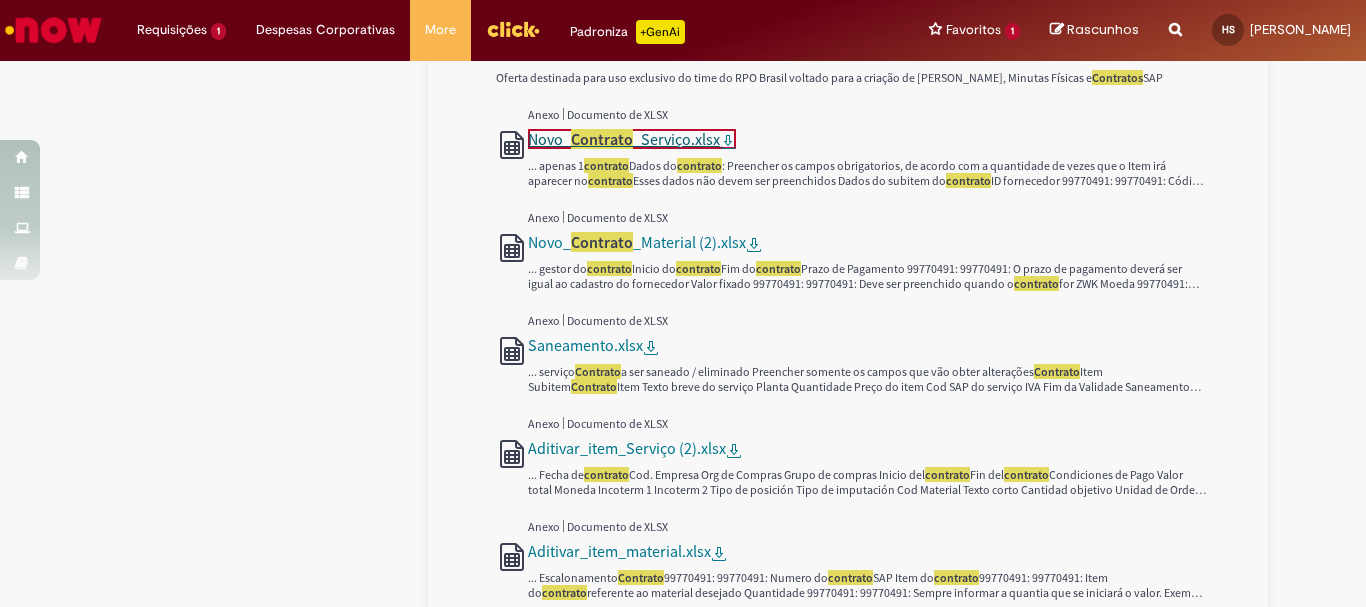 click on "Novo_ Contrato _Serviço.xlsx" at bounding box center (624, 139) 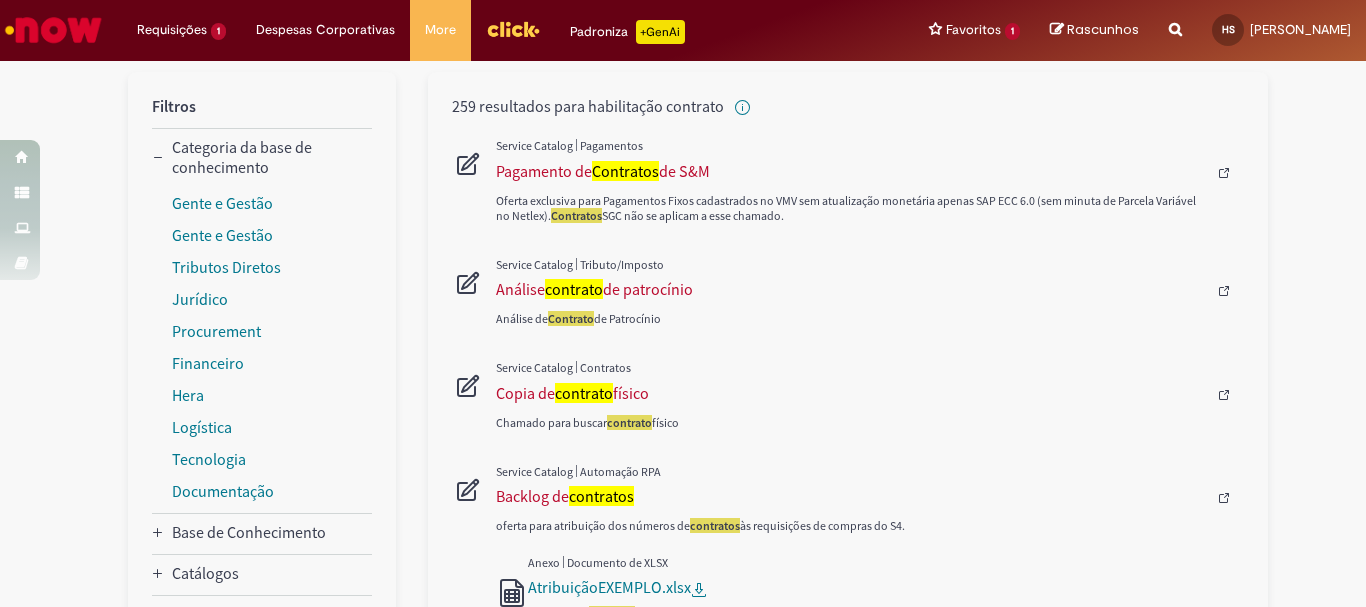 scroll, scrollTop: 0, scrollLeft: 0, axis: both 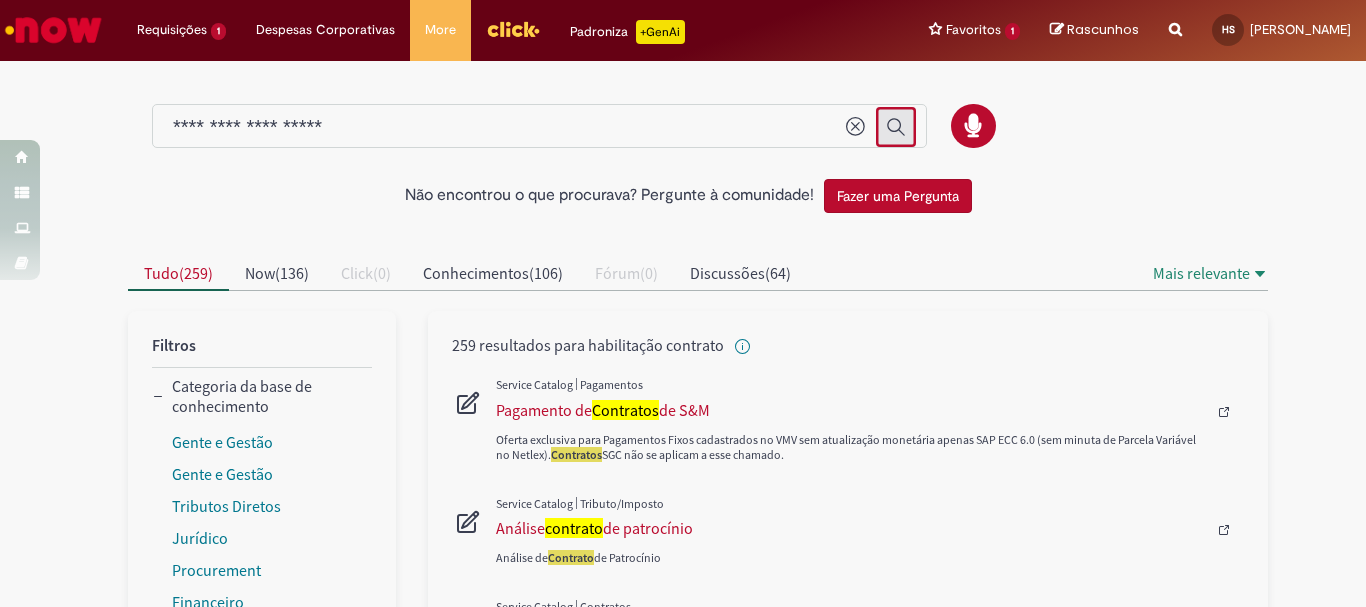 click 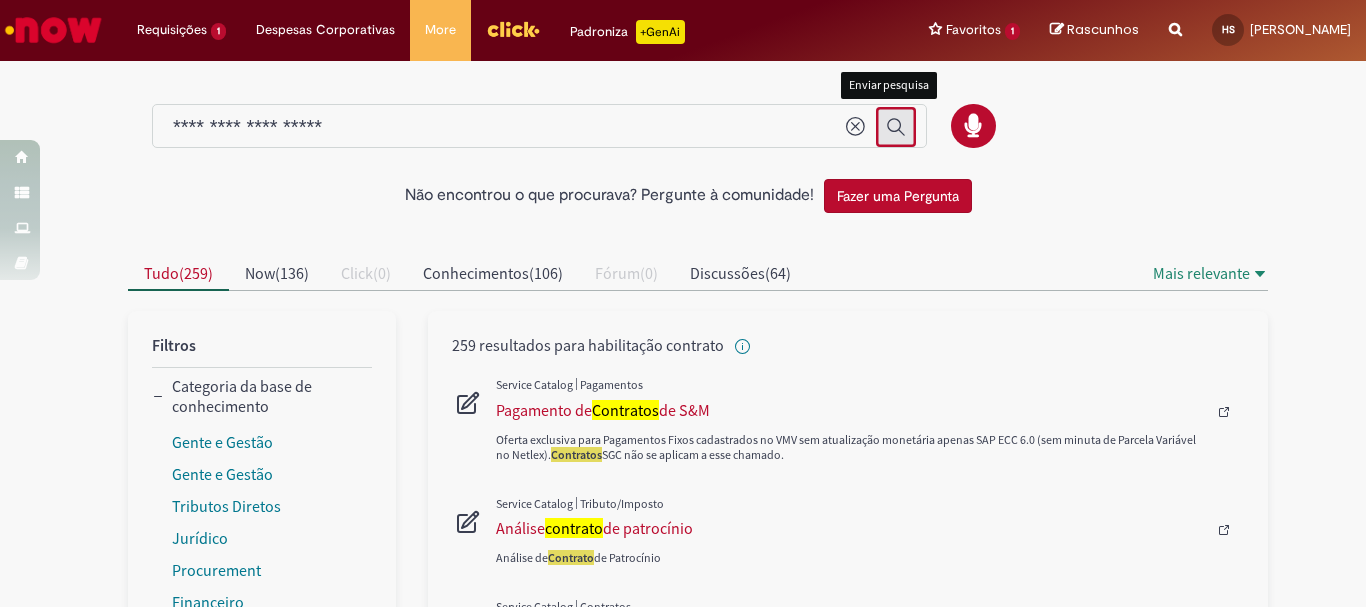 click 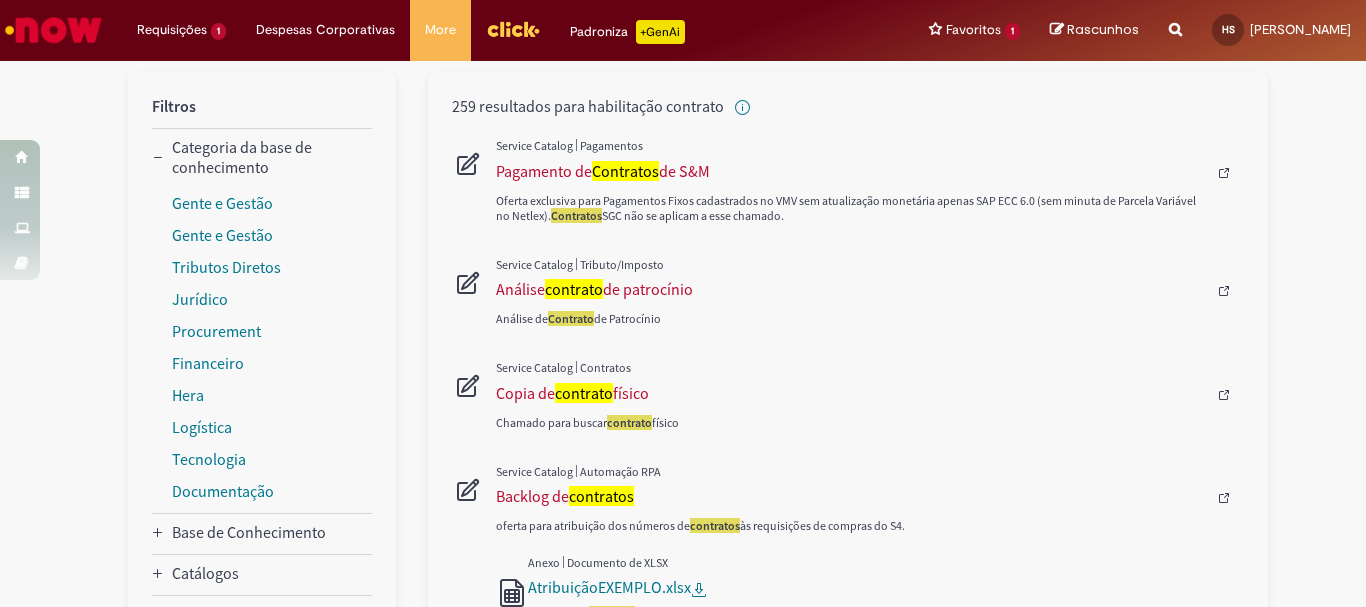 scroll, scrollTop: 0, scrollLeft: 0, axis: both 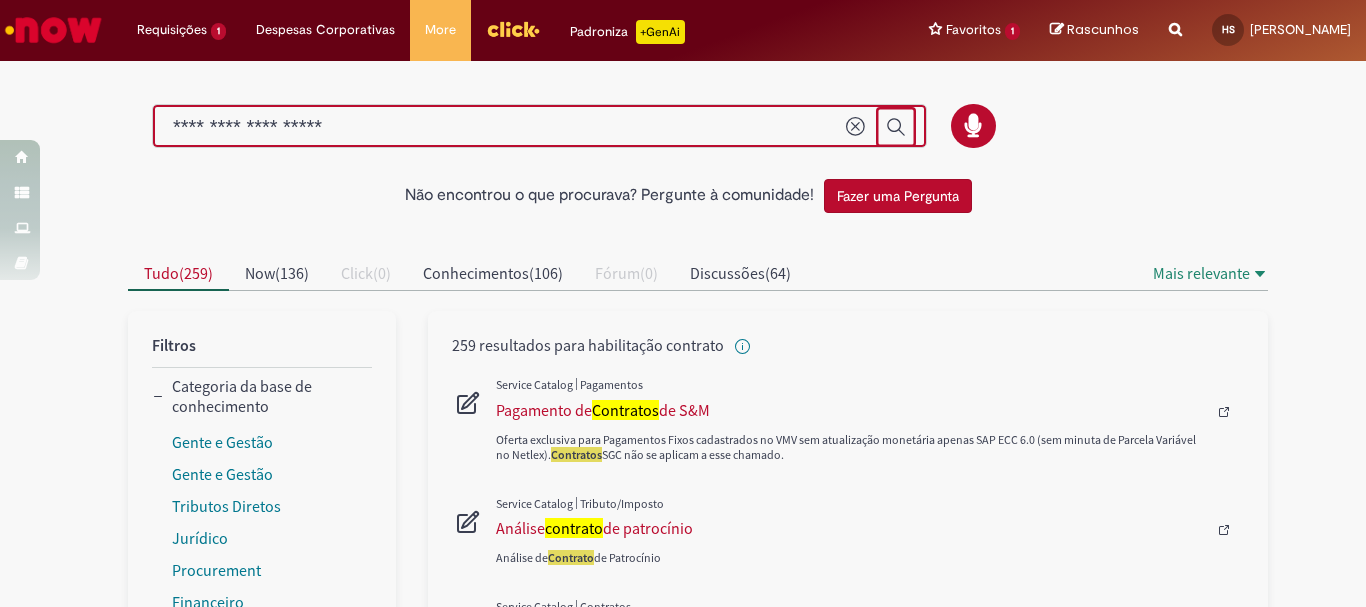 drag, startPoint x: 249, startPoint y: 122, endPoint x: 0, endPoint y: 122, distance: 249 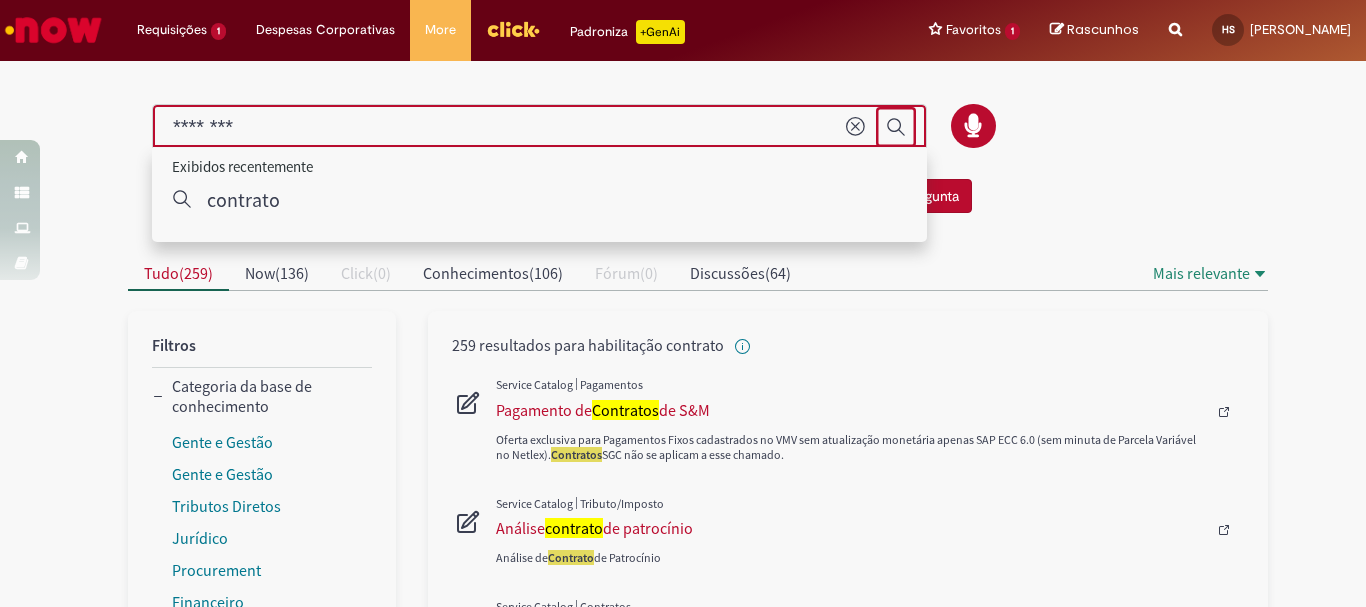 type on "********" 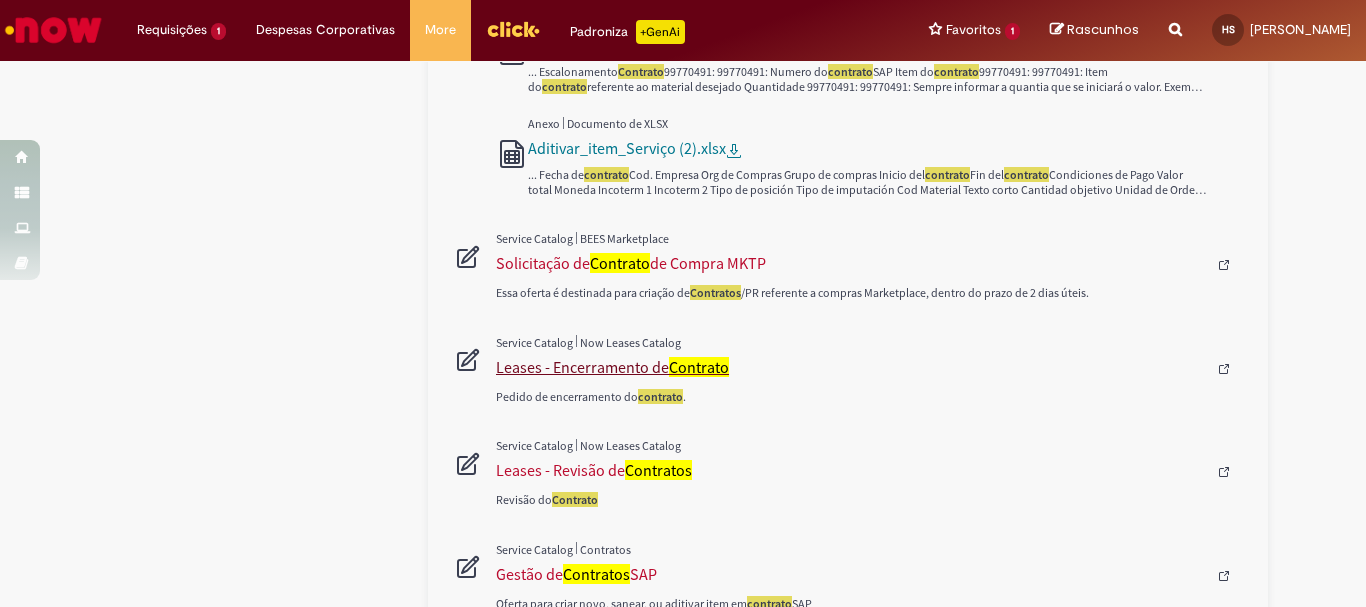 scroll, scrollTop: 1600, scrollLeft: 0, axis: vertical 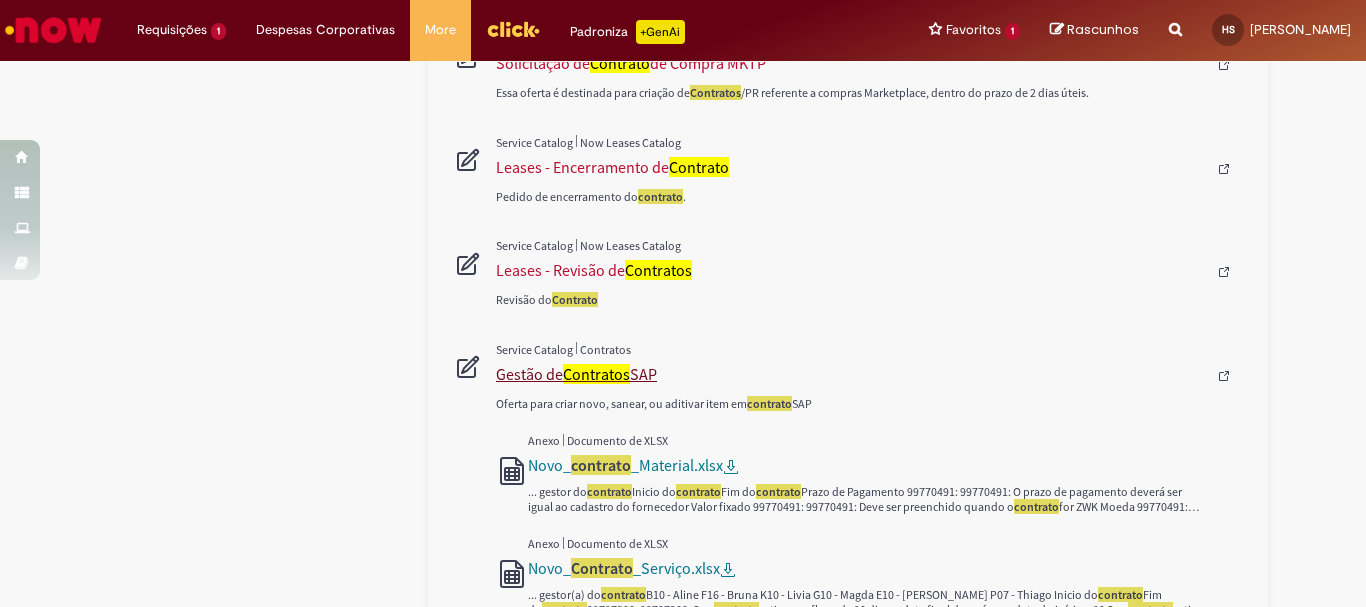 click on "Gestão de  Contratos  SAP" at bounding box center [851, 374] 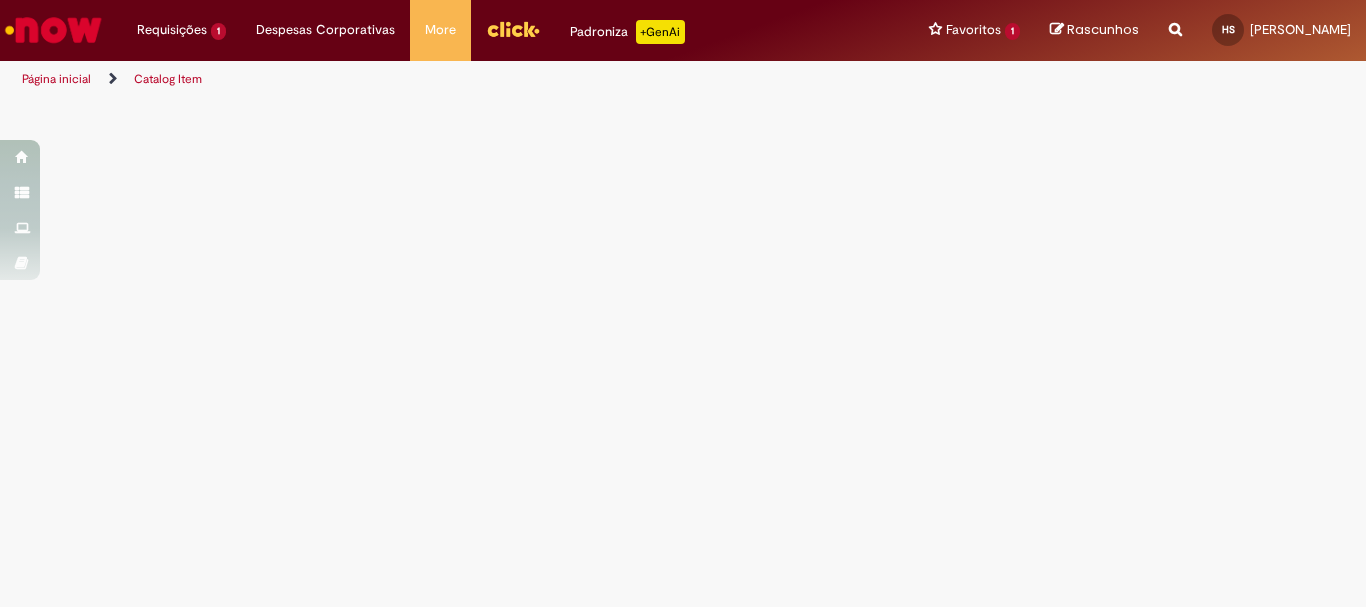 scroll, scrollTop: 0, scrollLeft: 0, axis: both 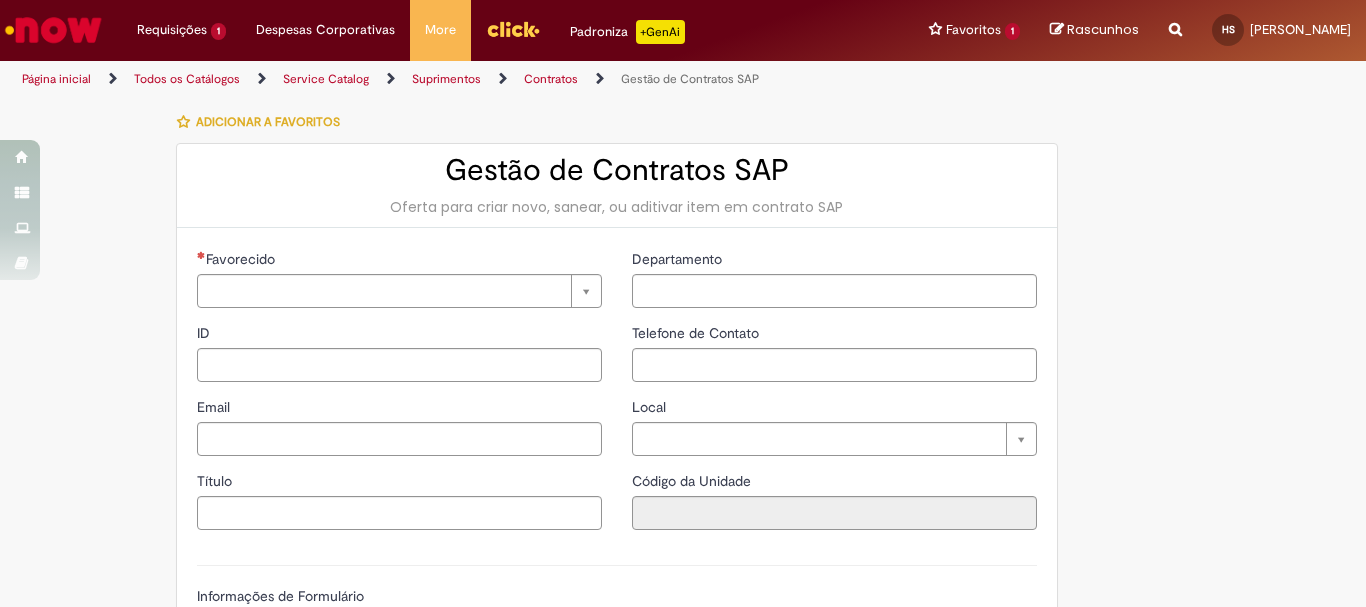 type on "********" 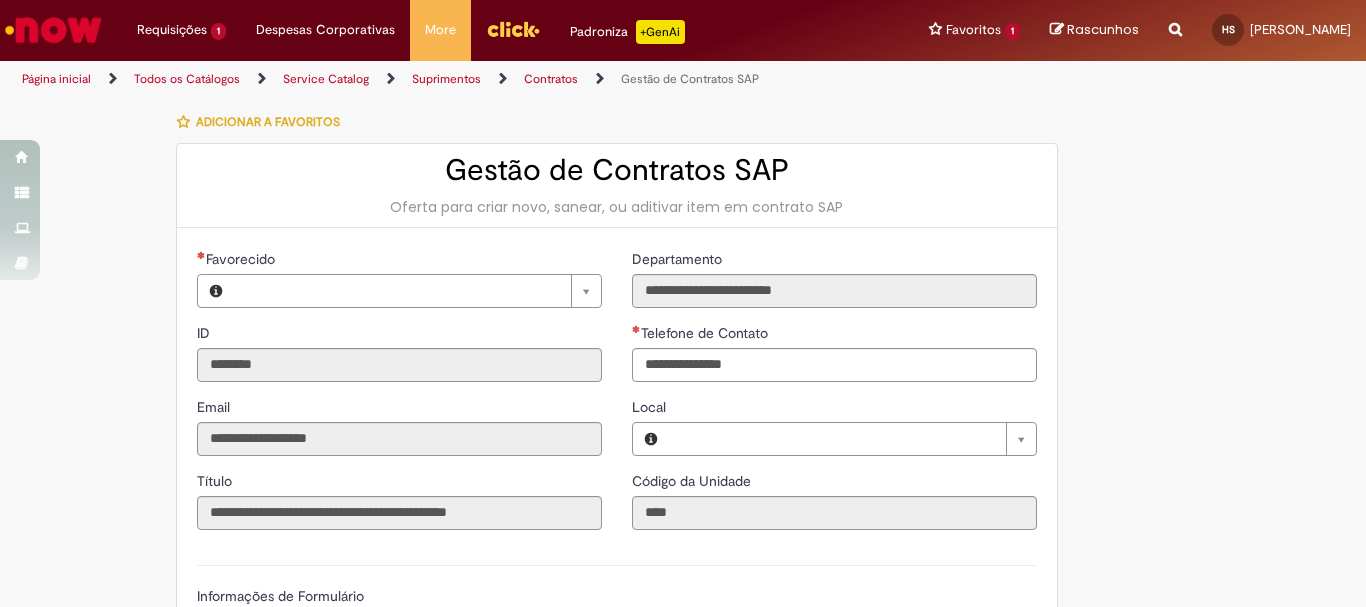 type on "**********" 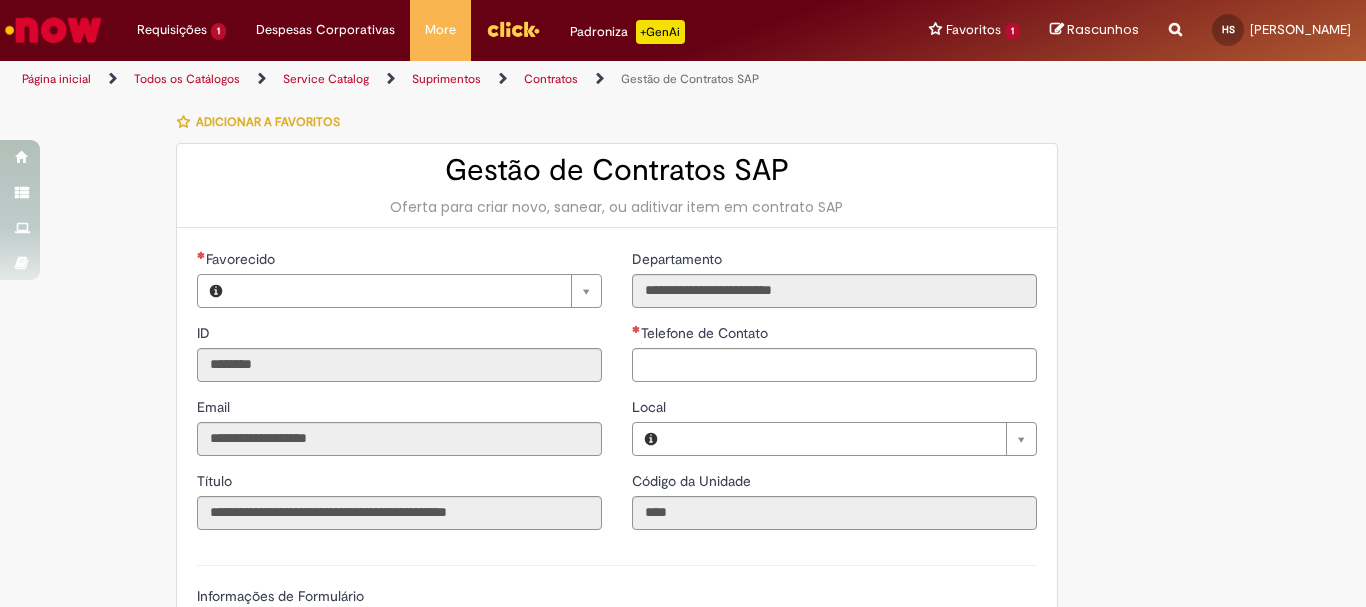 type on "**********" 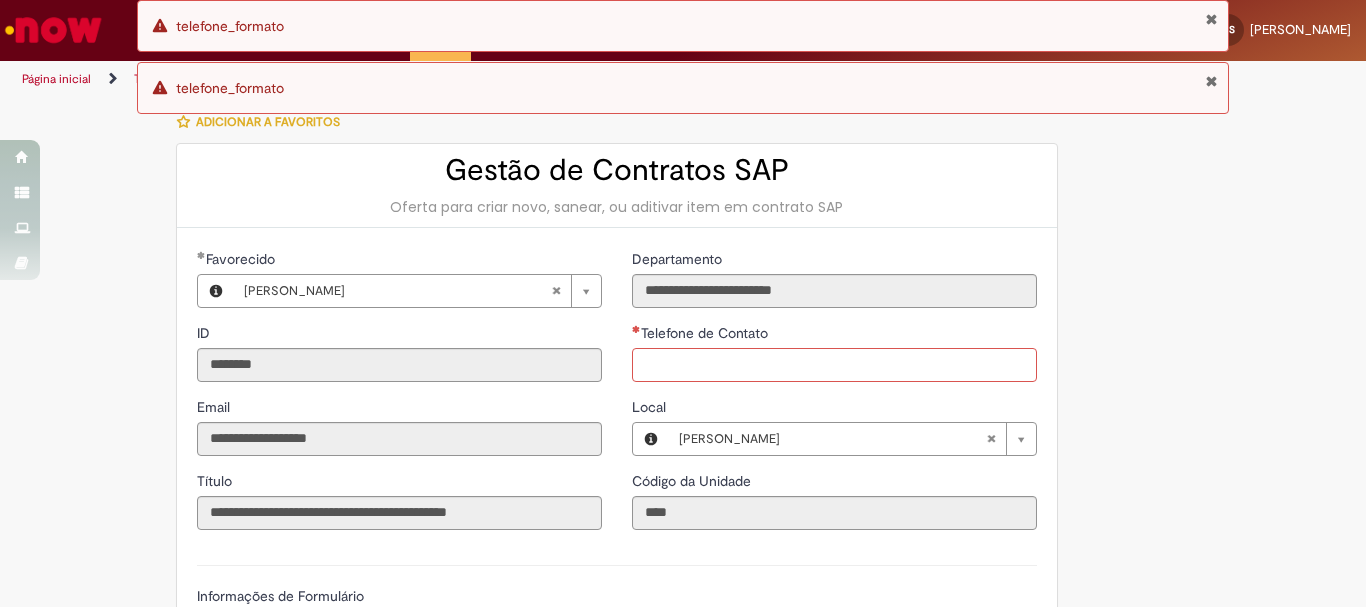click on "Telefone de Contato" at bounding box center (834, 365) 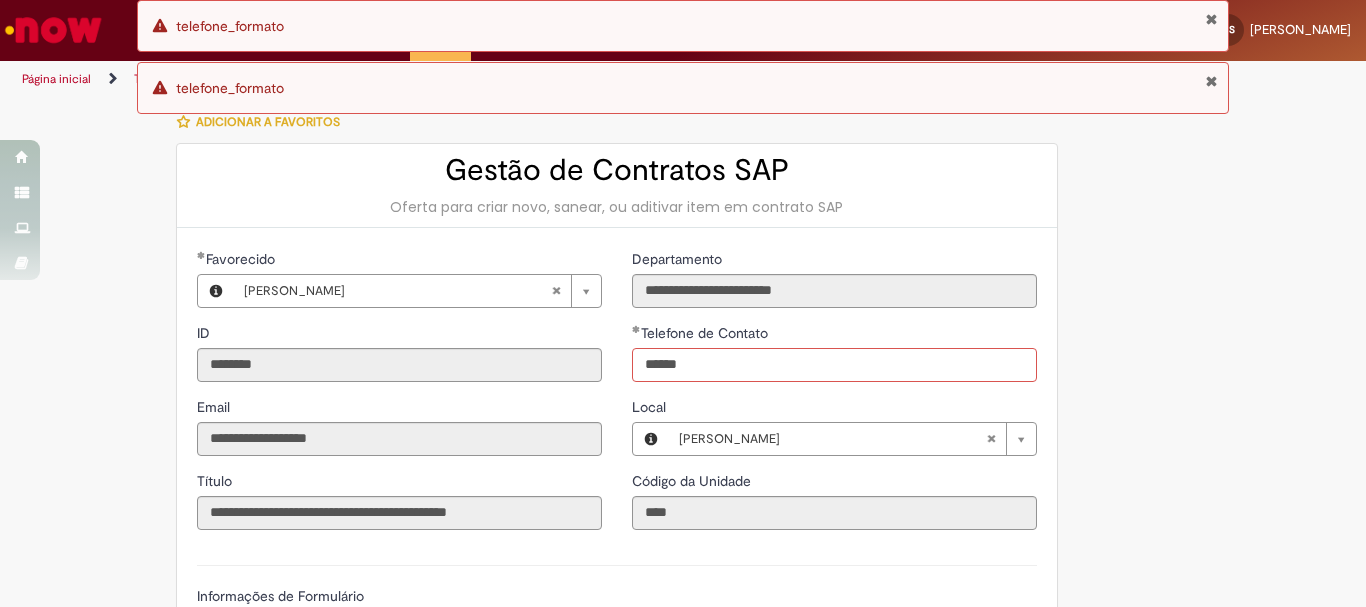 scroll, scrollTop: 400, scrollLeft: 0, axis: vertical 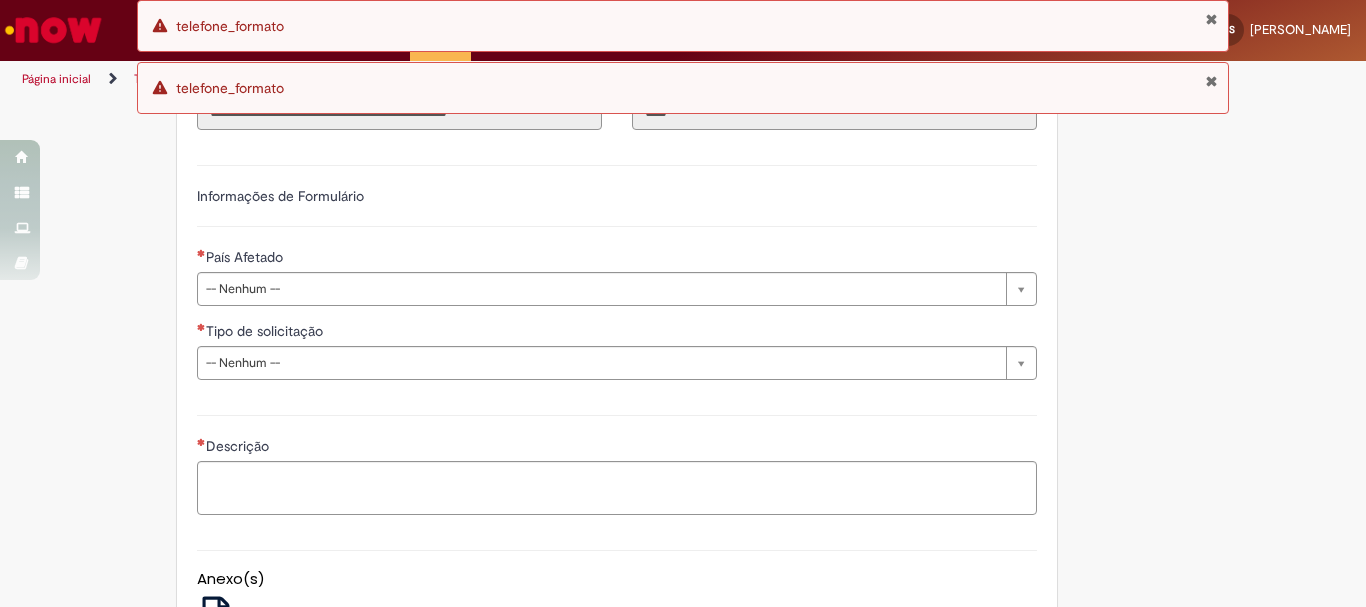 type on "******" 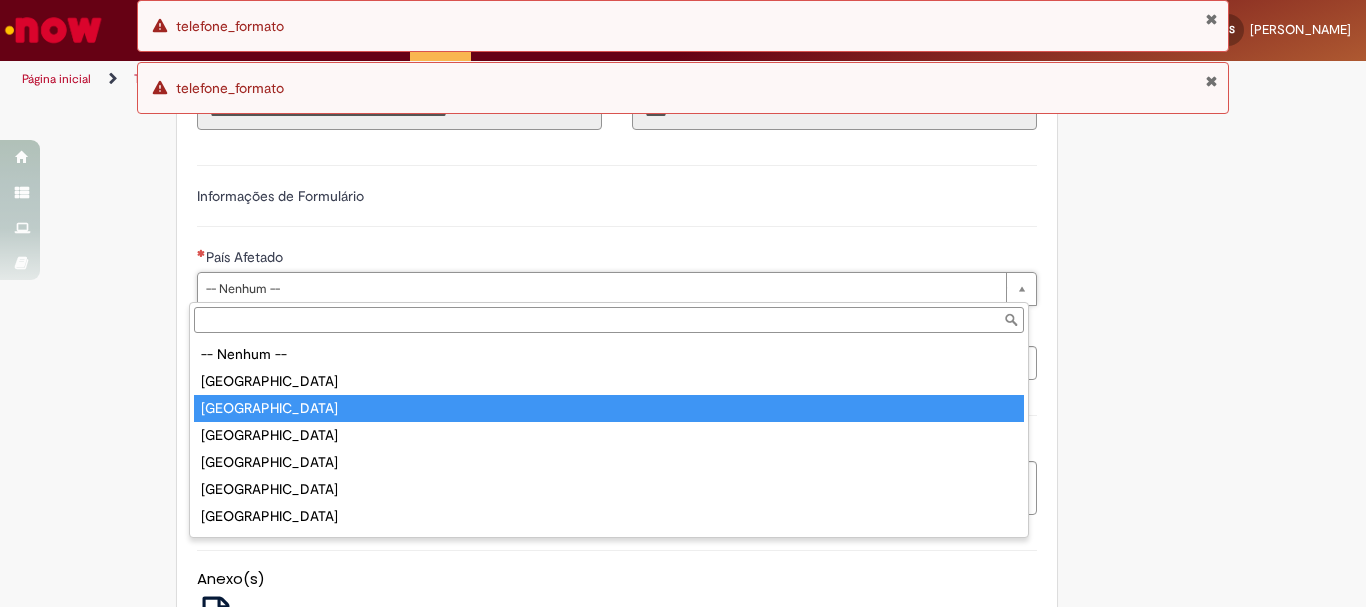 type on "******" 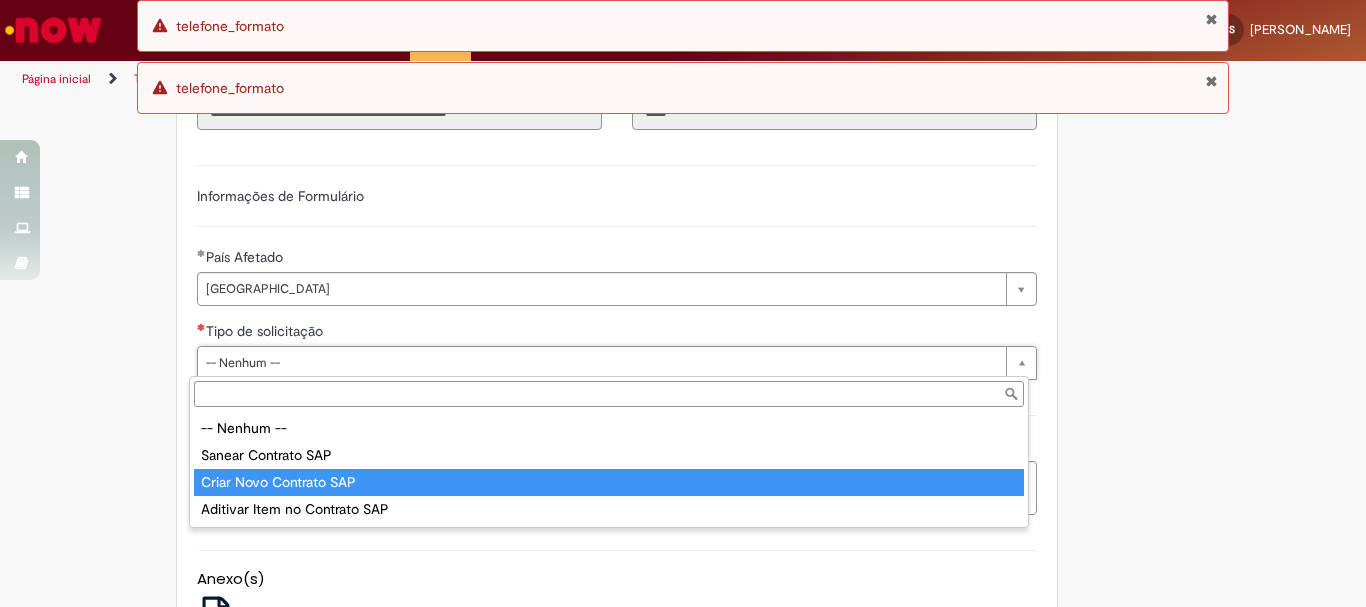 type on "**********" 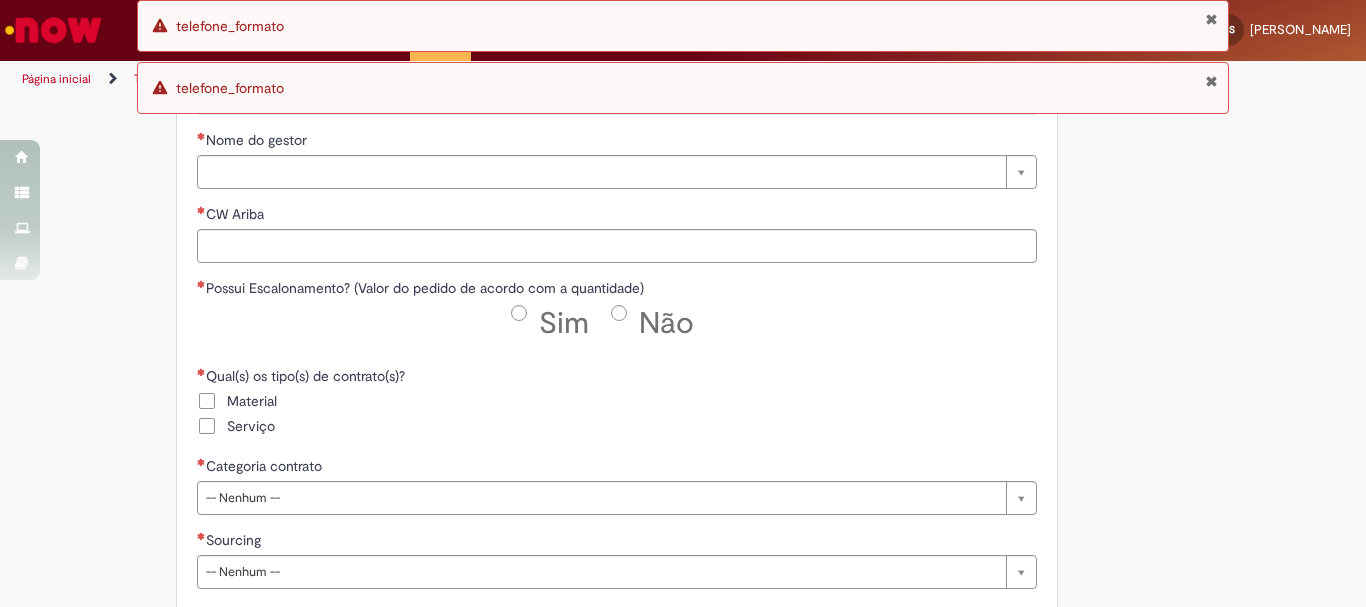 scroll, scrollTop: 800, scrollLeft: 0, axis: vertical 